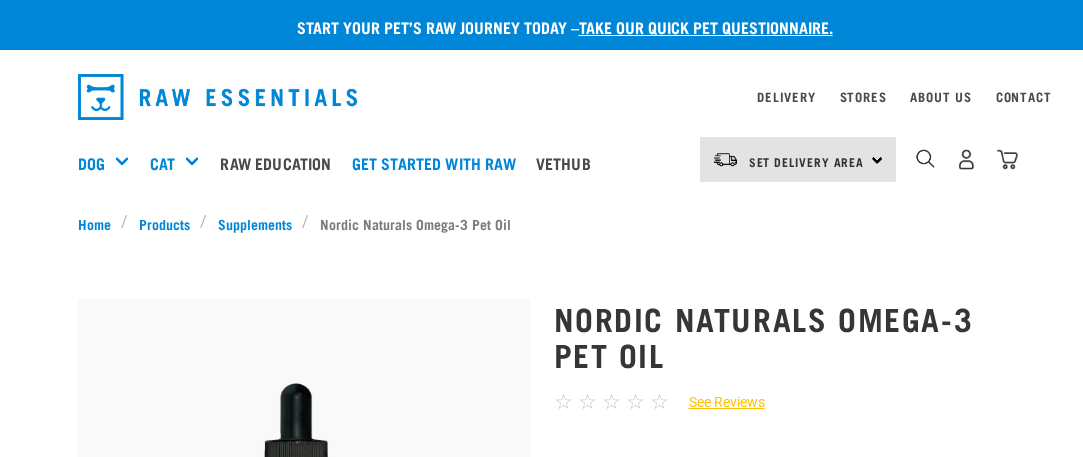 scroll, scrollTop: 0, scrollLeft: 0, axis: both 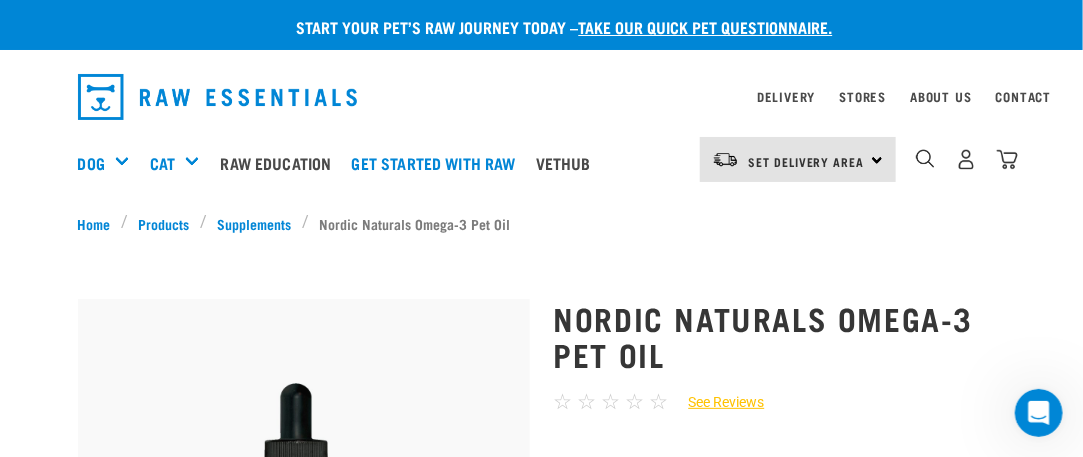 drag, startPoint x: 1089, startPoint y: 27, endPoint x: 1084, endPoint y: 1, distance: 26.476404 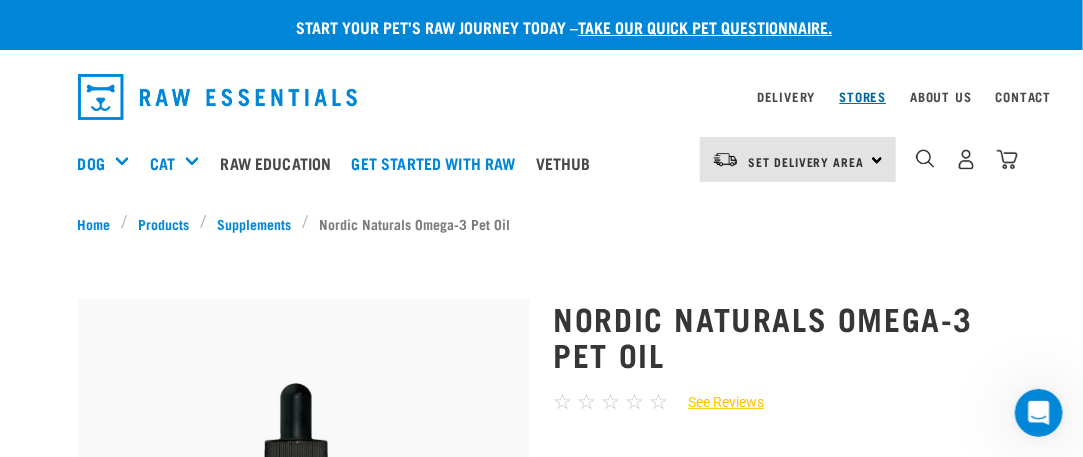 click on "Stores" at bounding box center (863, 96) 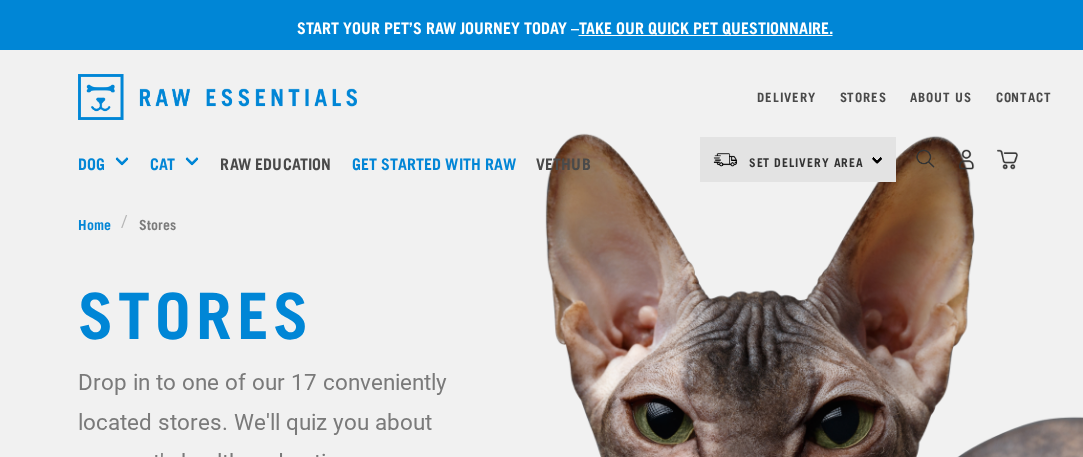 scroll, scrollTop: 0, scrollLeft: 0, axis: both 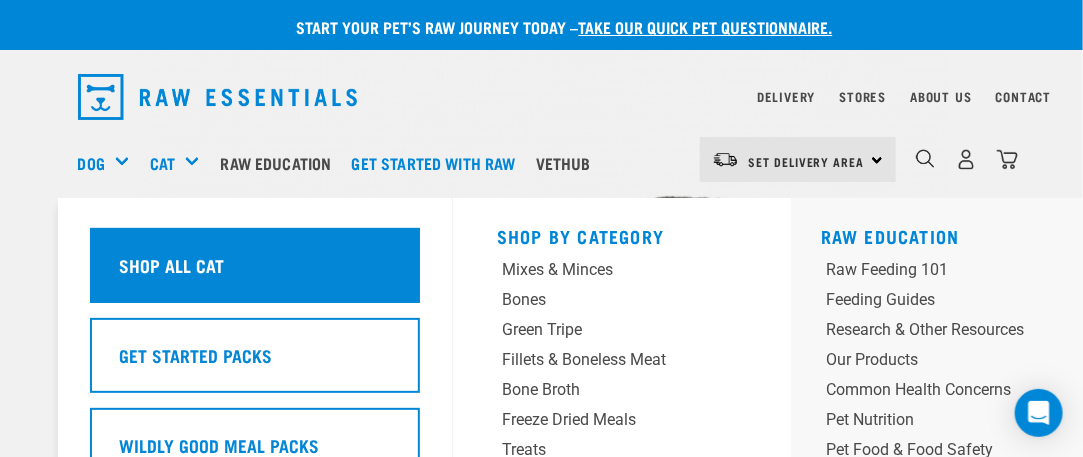 click on "Shop All Cat" at bounding box center [171, 265] 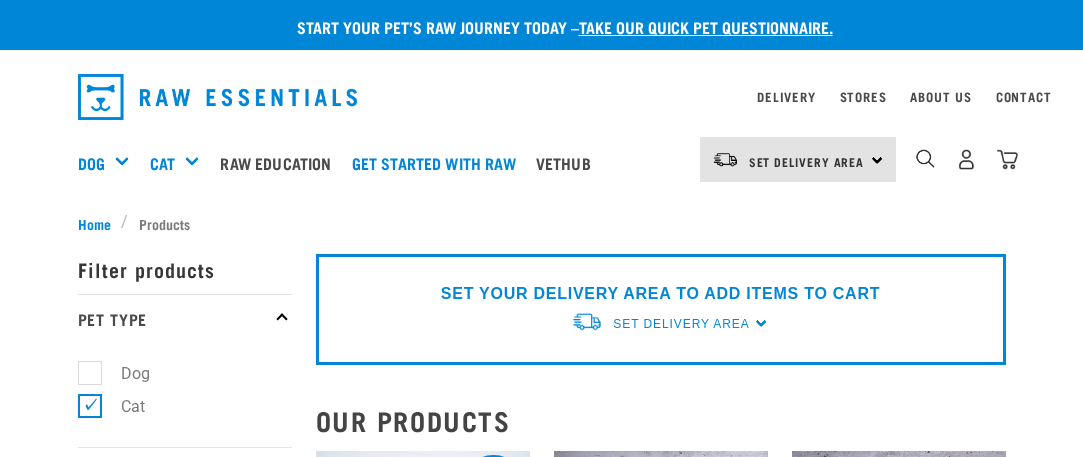 scroll, scrollTop: 0, scrollLeft: 0, axis: both 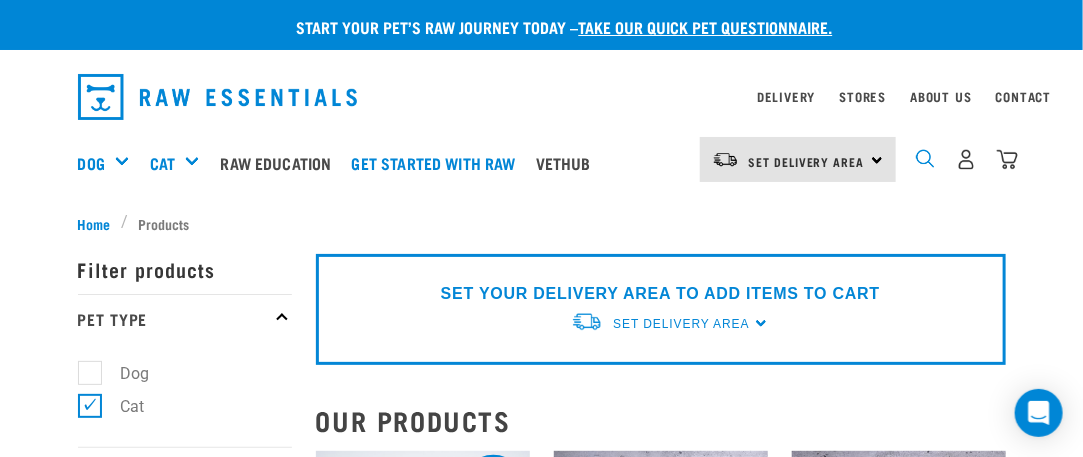 click at bounding box center [925, 158] 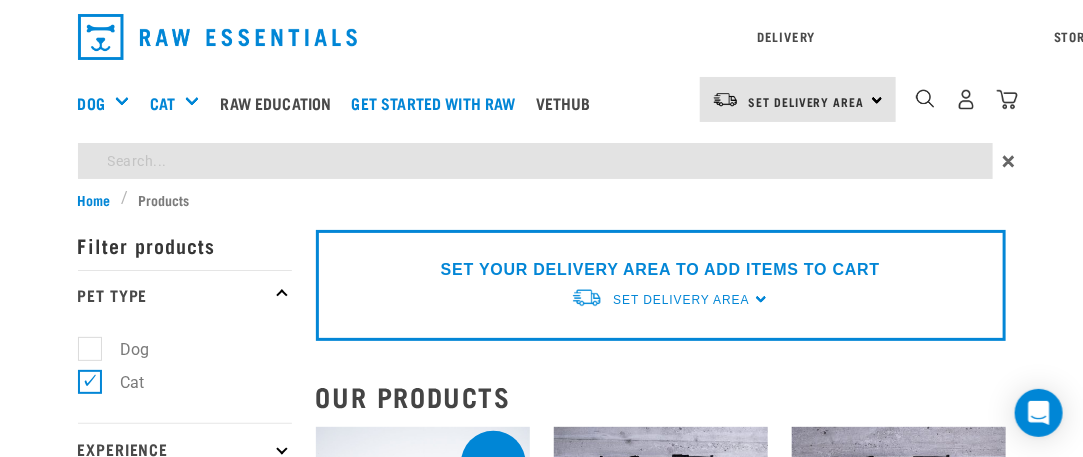 click on "Start your pet’s raw journey today –  take our quick pet questionnaire.
Delivery
Stores
About Us
Contact" at bounding box center (541, 2533) 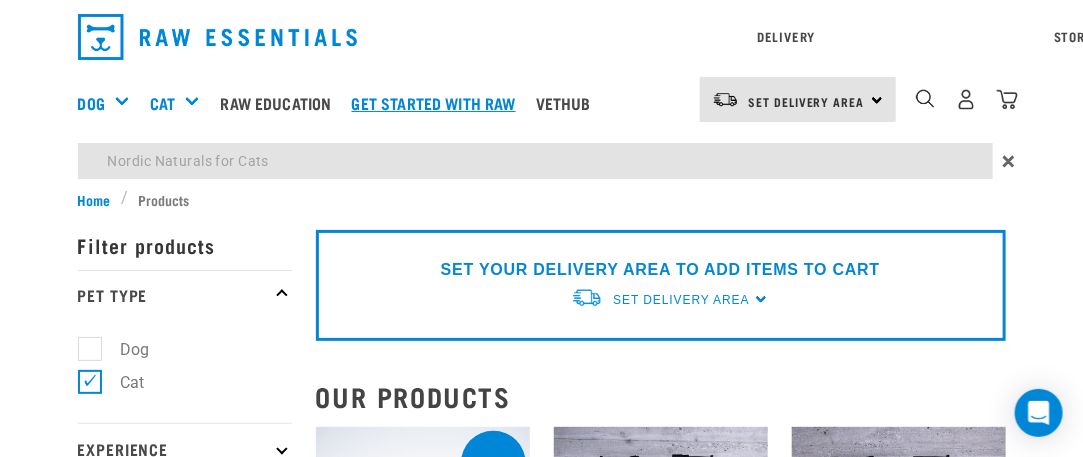 type on "Nordic Naturals for Cats" 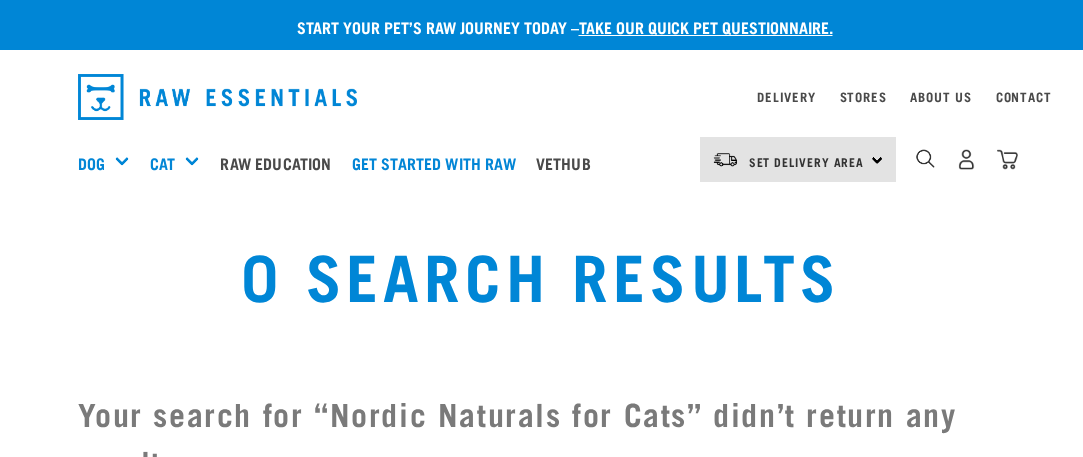 scroll, scrollTop: 0, scrollLeft: 0, axis: both 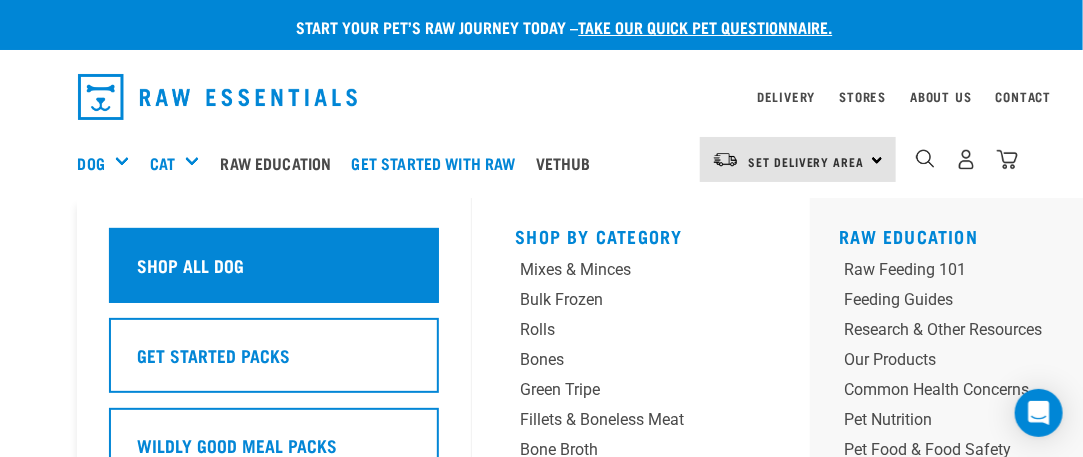 click on "Shop All Dog" at bounding box center (191, 265) 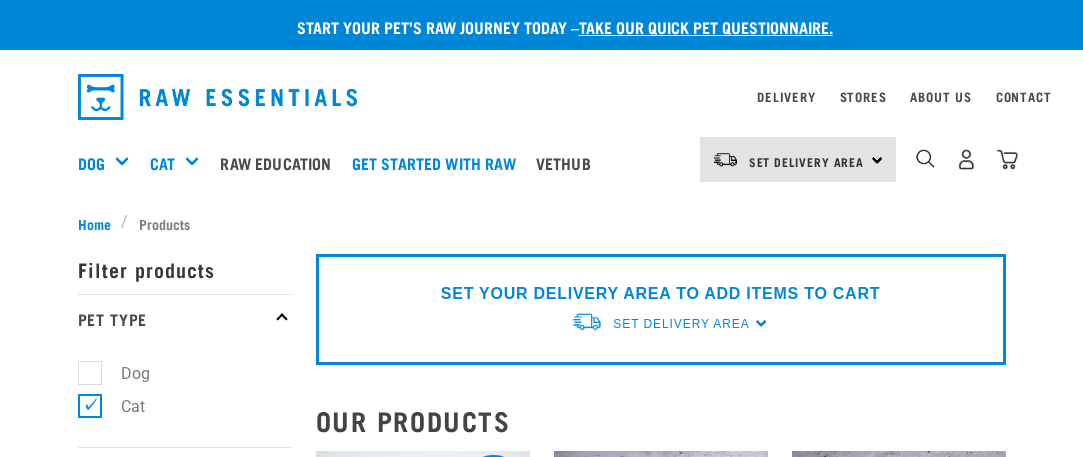 scroll, scrollTop: 60, scrollLeft: 0, axis: vertical 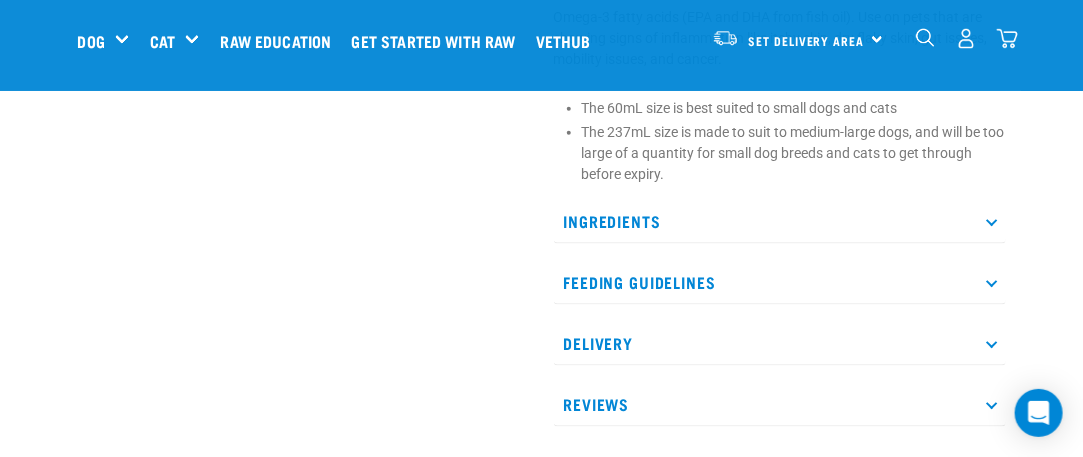 click on "Ingredients" at bounding box center [780, 221] 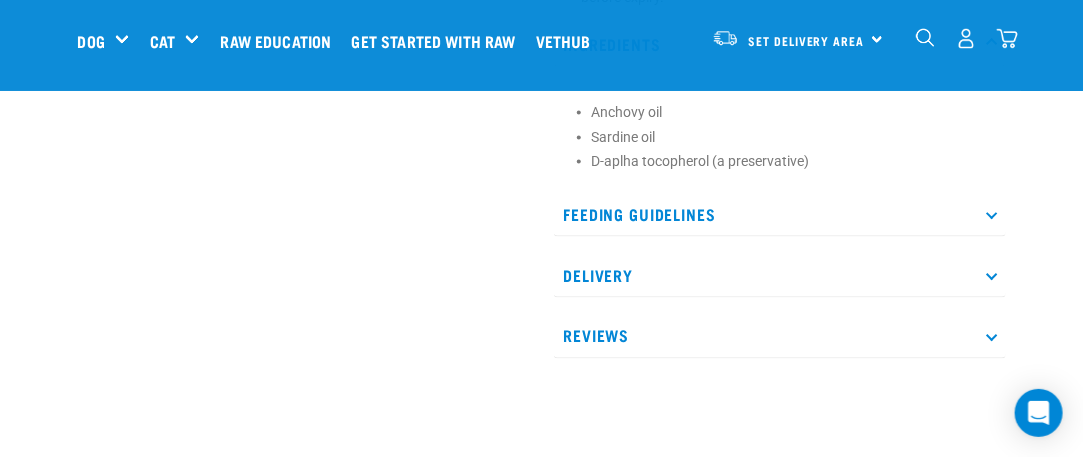scroll, scrollTop: 934, scrollLeft: 0, axis: vertical 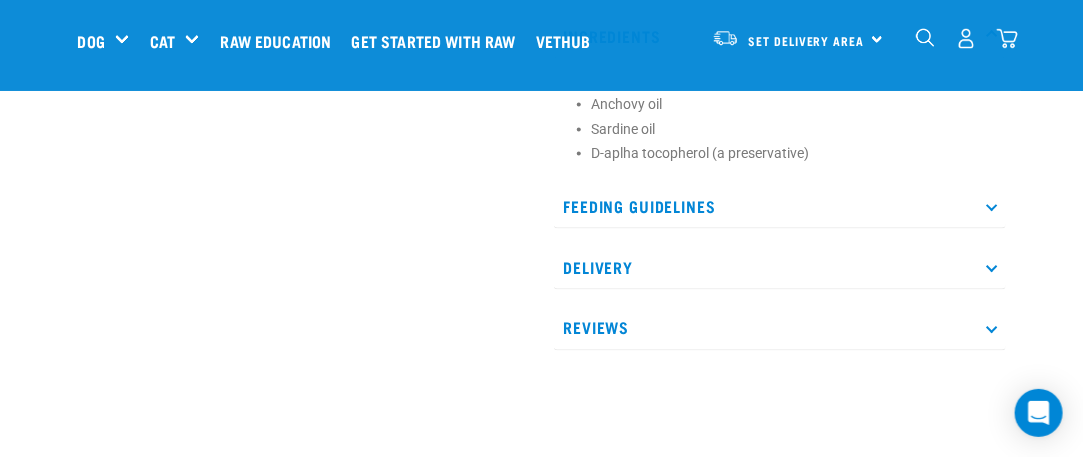 click at bounding box center [991, 206] 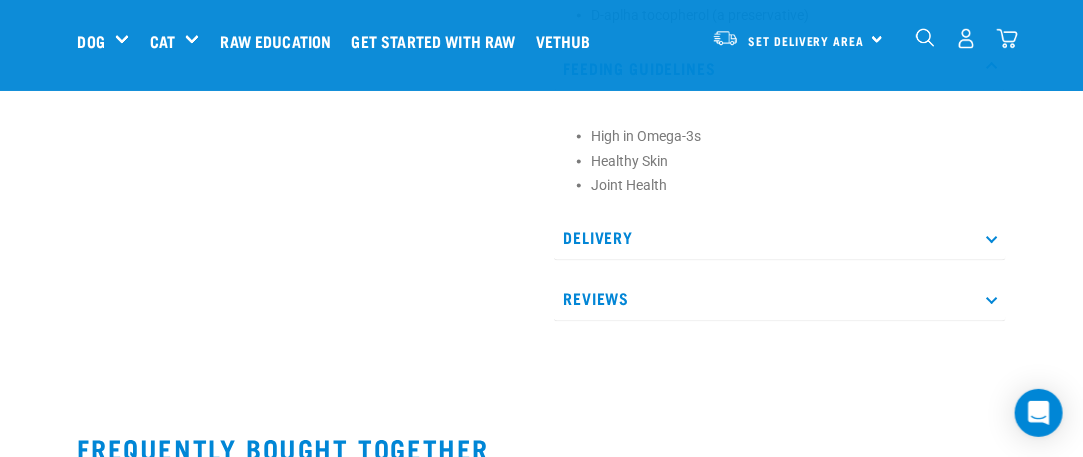 scroll, scrollTop: 1135, scrollLeft: 0, axis: vertical 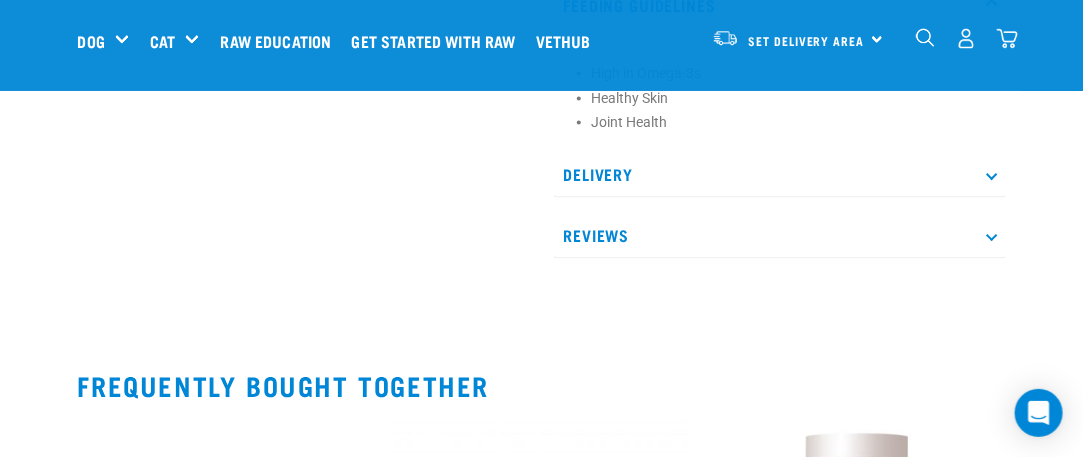 click at bounding box center [991, 236] 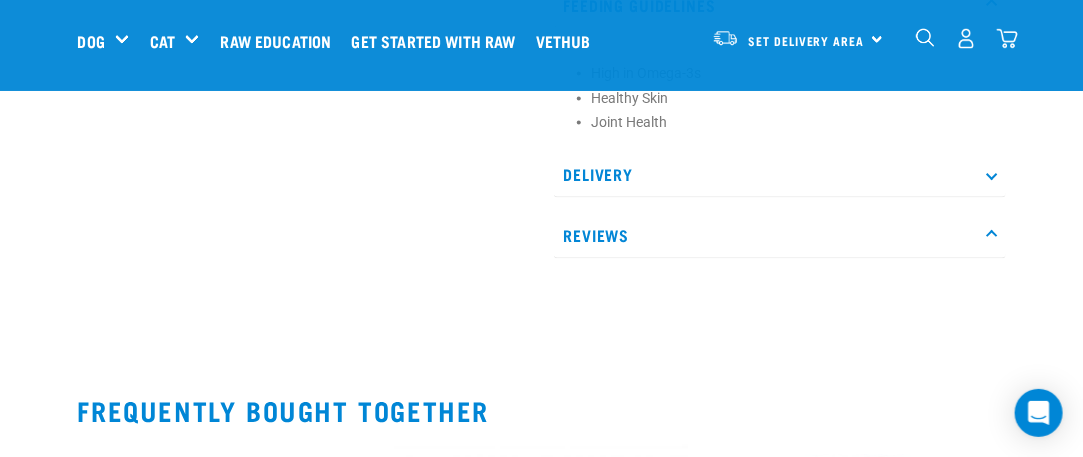 click on "Reviews" at bounding box center [780, 236] 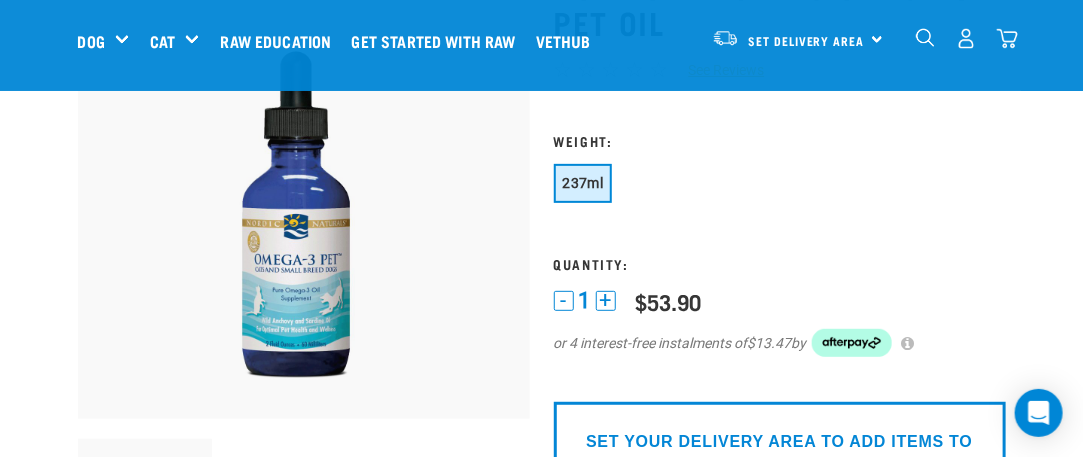 scroll, scrollTop: 0, scrollLeft: 0, axis: both 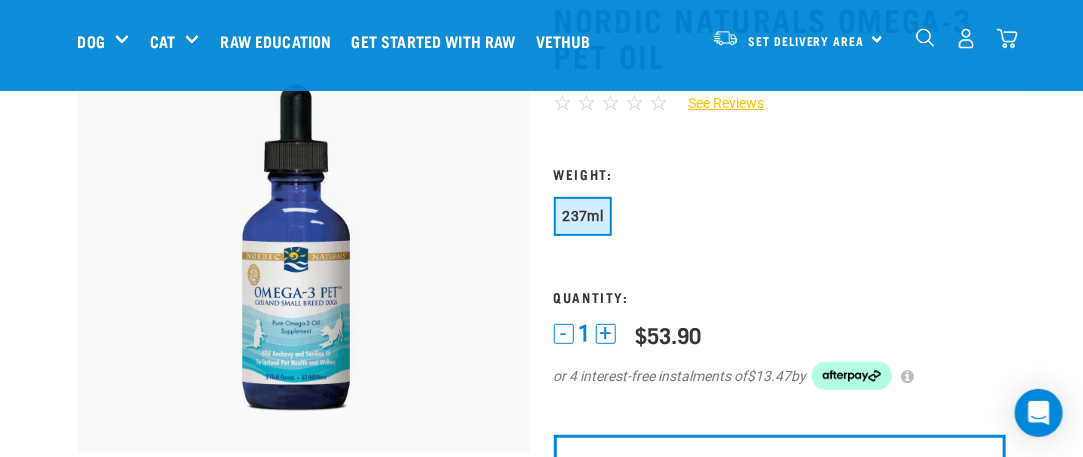 click on "237ml" at bounding box center [583, 216] 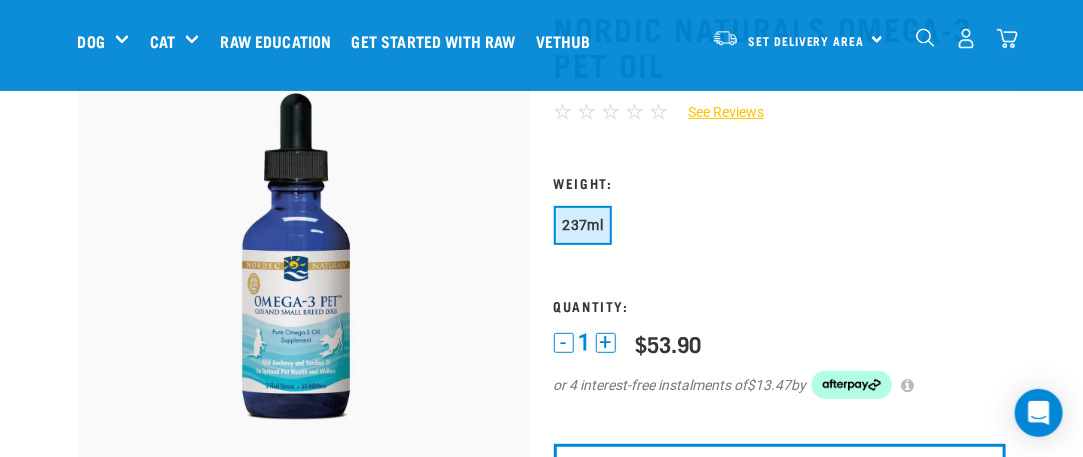 scroll, scrollTop: 229, scrollLeft: 0, axis: vertical 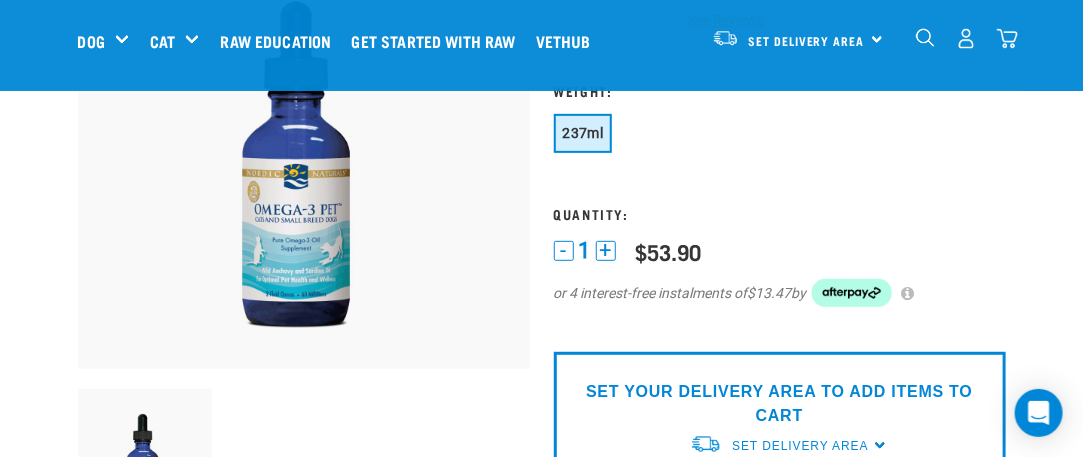 click on "237ml" at bounding box center [583, 133] 